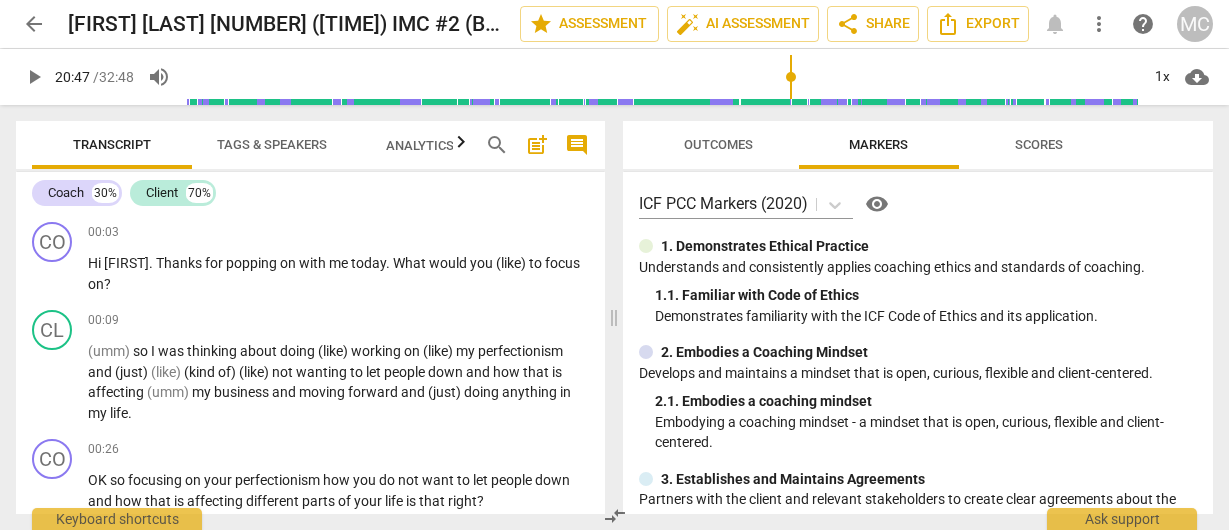 scroll, scrollTop: 0, scrollLeft: 0, axis: both 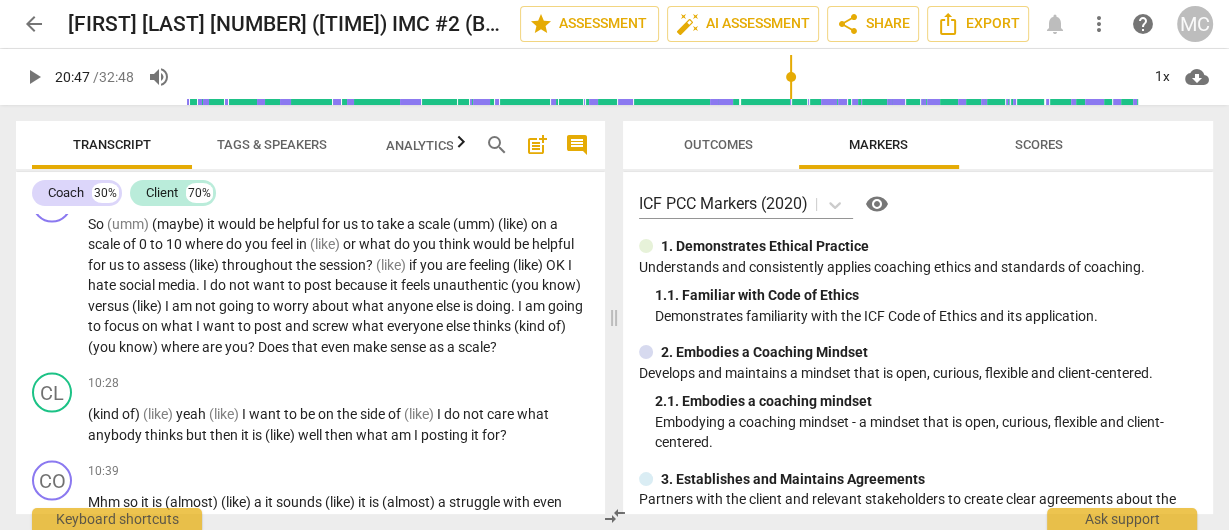 click on "arrow_back" at bounding box center [34, 24] 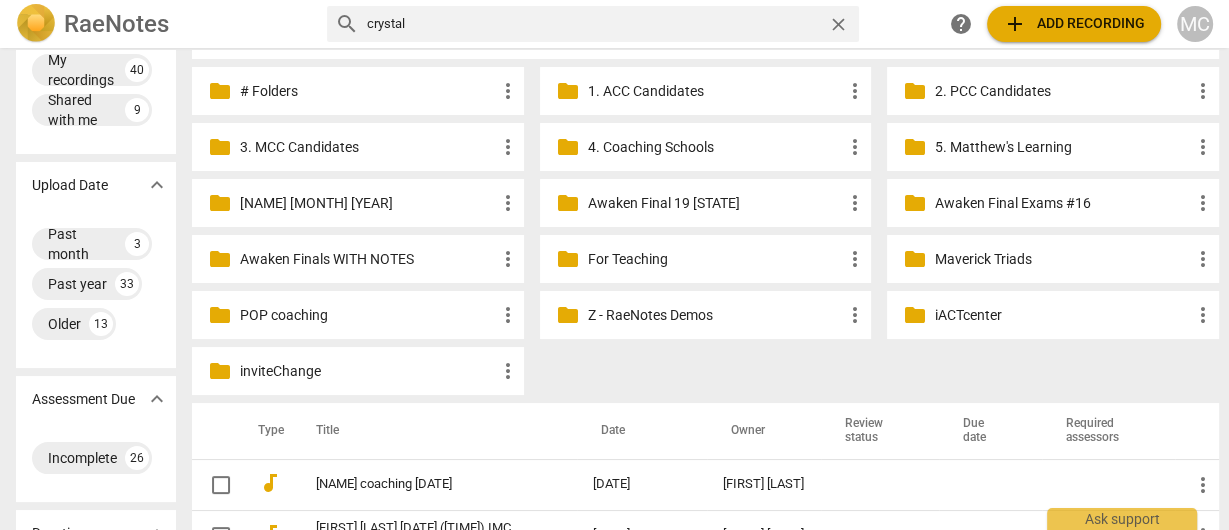 scroll, scrollTop: 160, scrollLeft: 0, axis: vertical 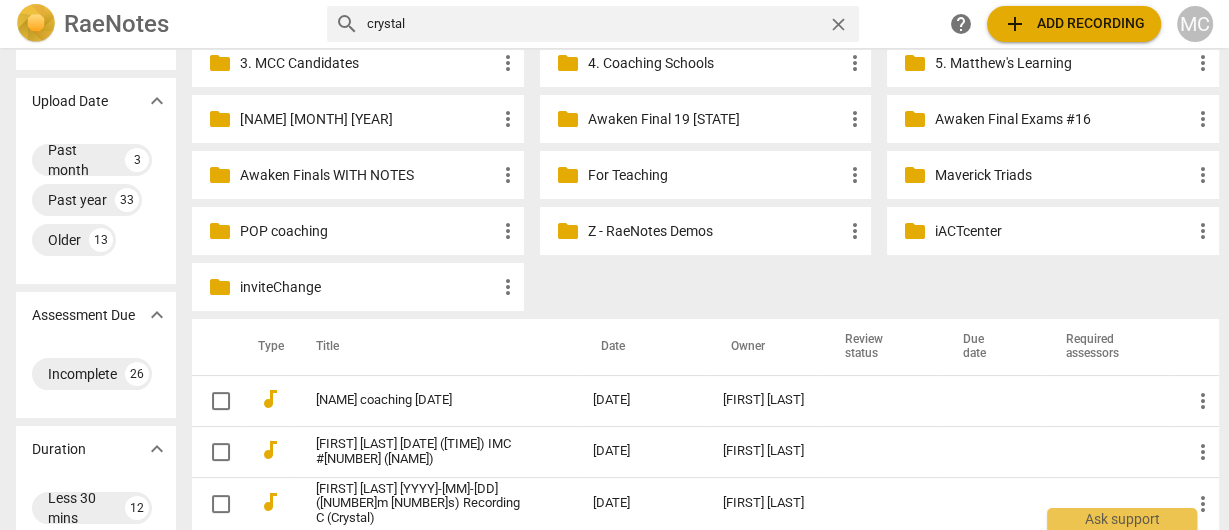 click on "crystal" at bounding box center (593, 24) 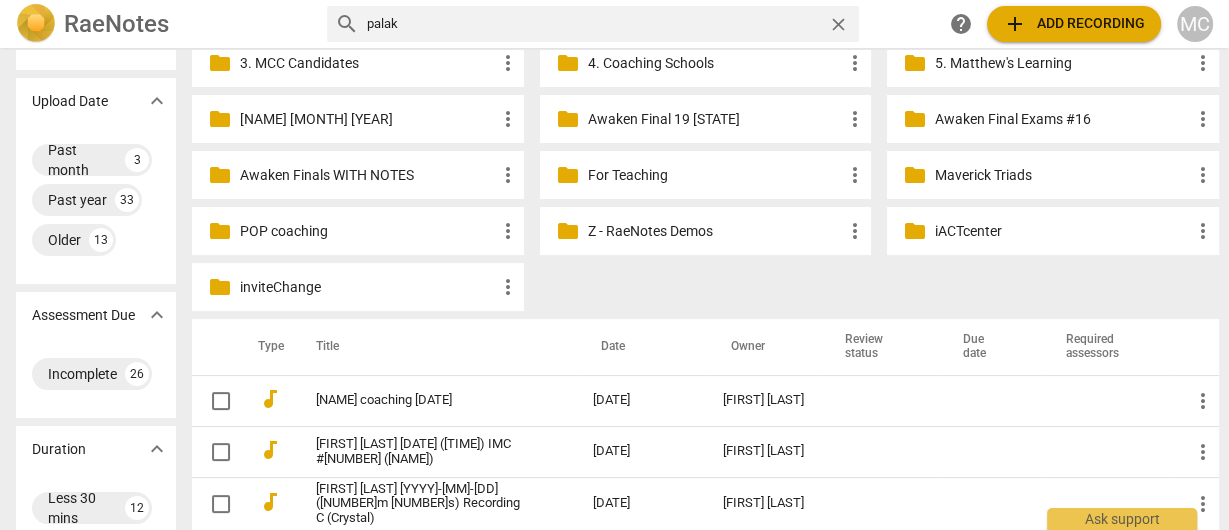 type on "palak" 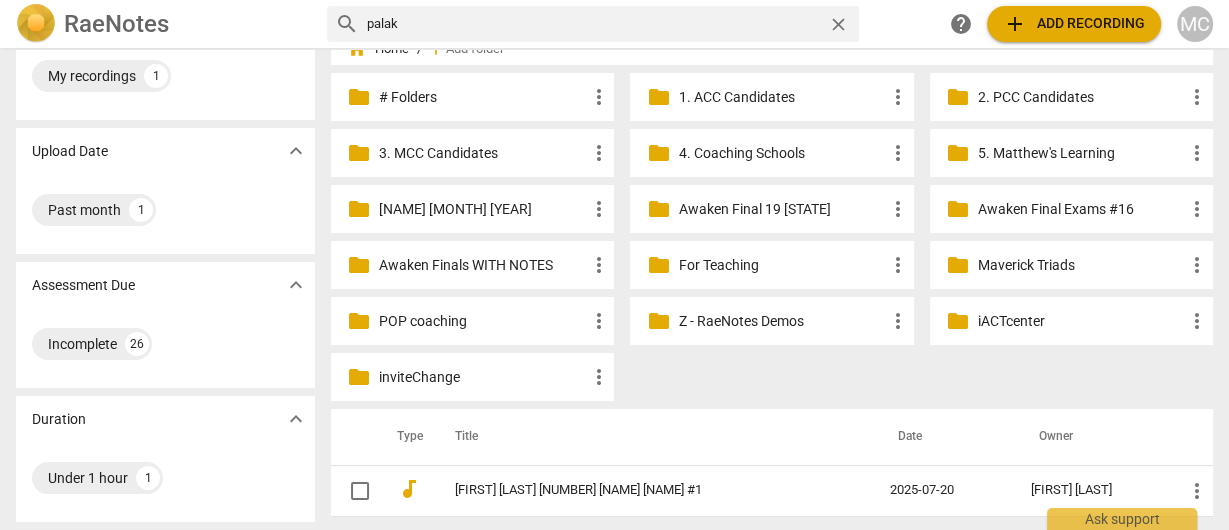 scroll, scrollTop: 320, scrollLeft: 0, axis: vertical 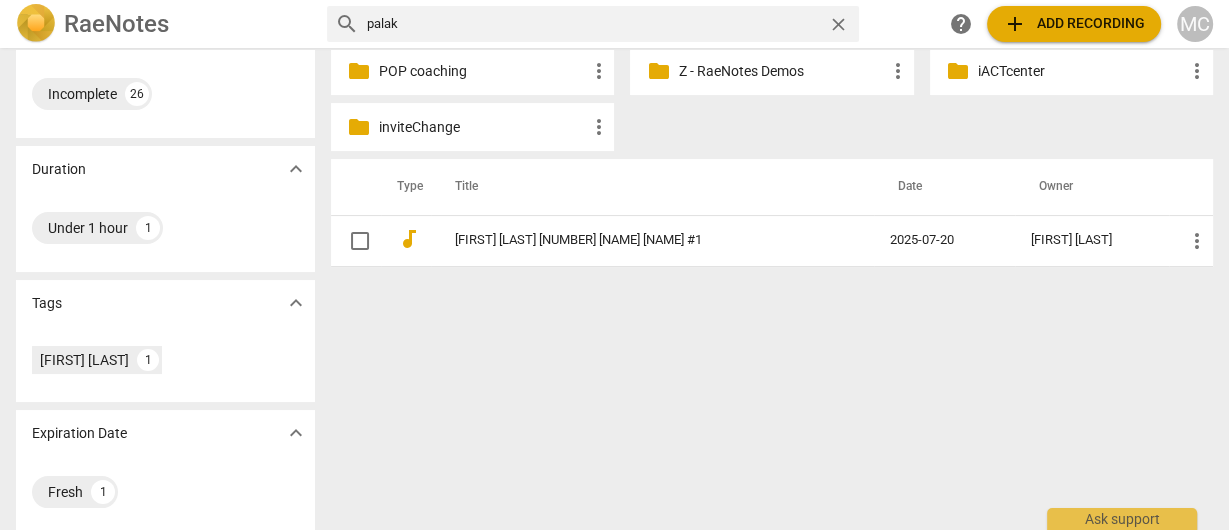 click on "[FIRST] [LAST] [NUMBER] [NAME] [NAME] #1" at bounding box center (652, 240) 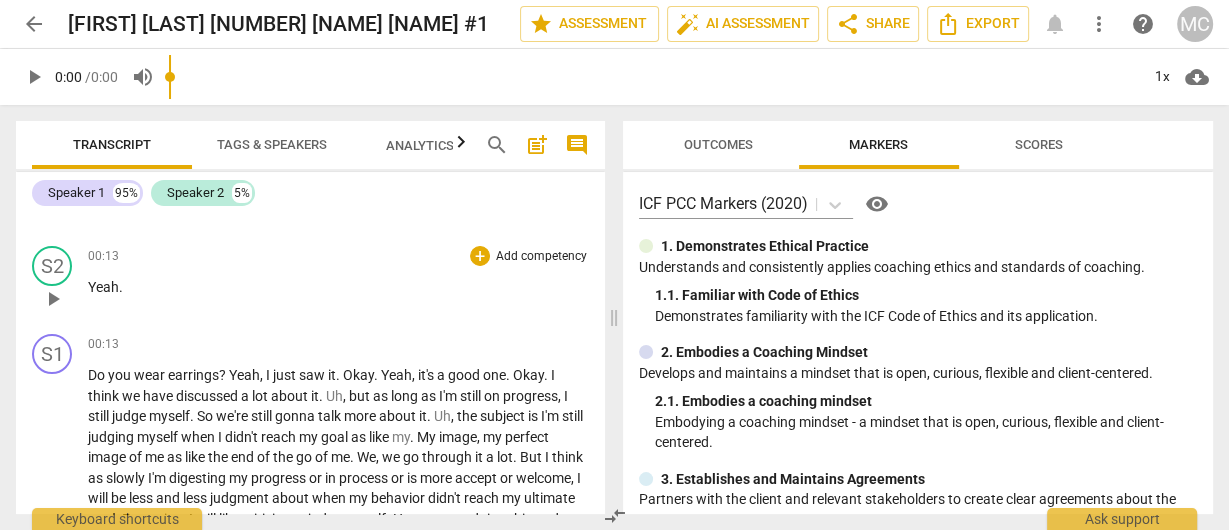scroll, scrollTop: 0, scrollLeft: 0, axis: both 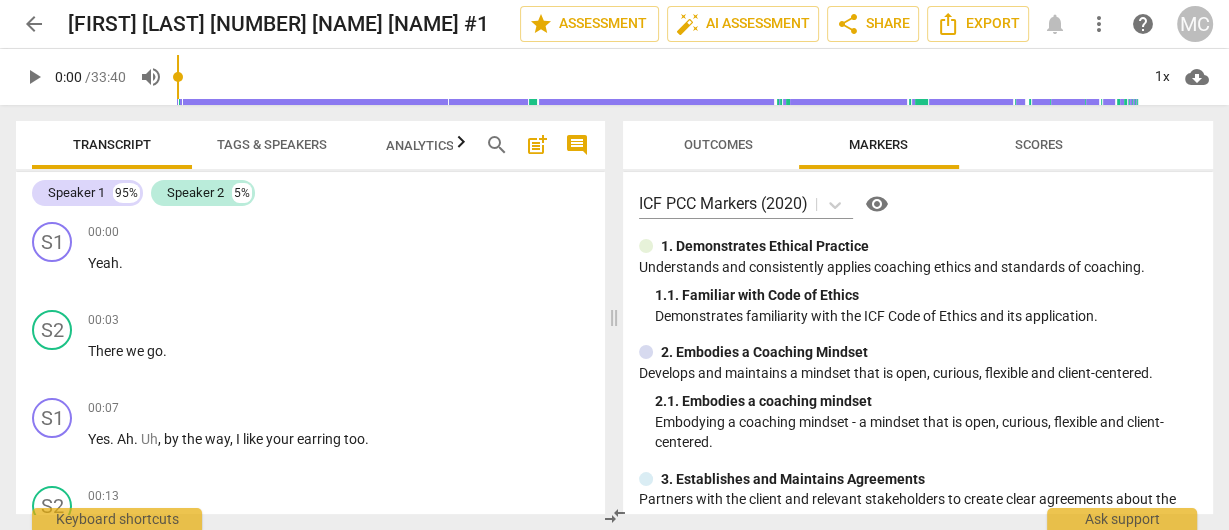 click on "Tags & Speakers" at bounding box center (272, 144) 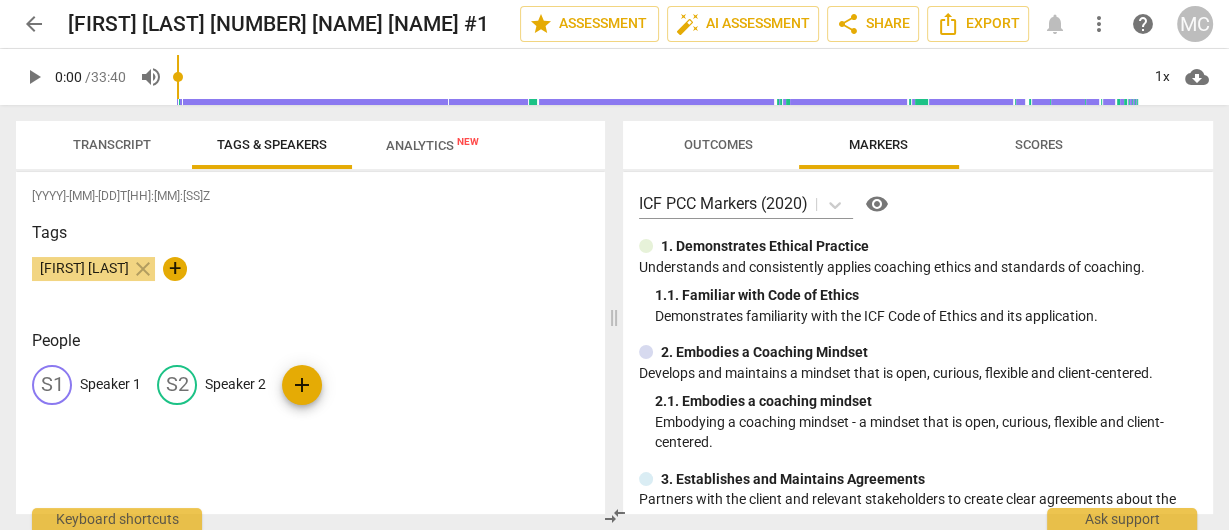 click on "Speaker 1" at bounding box center (110, 384) 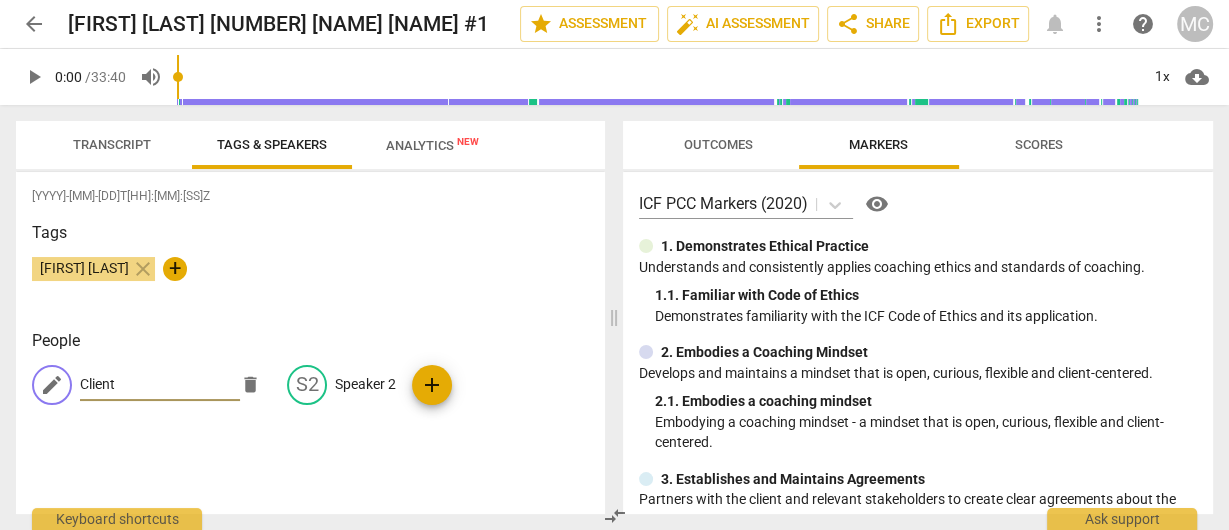 type on "Client" 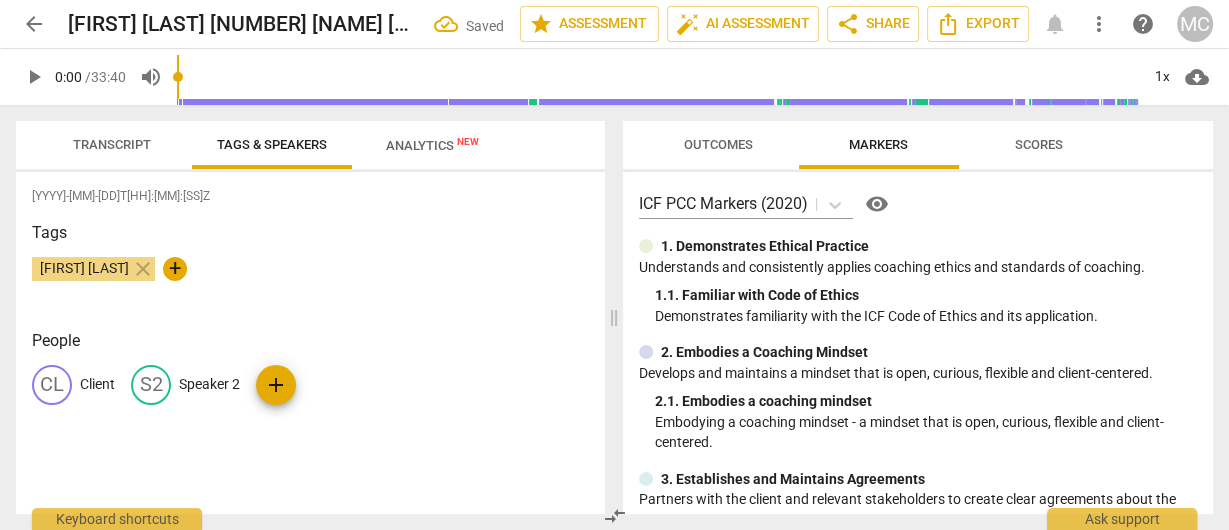 click on "Speaker 2" at bounding box center (209, 384) 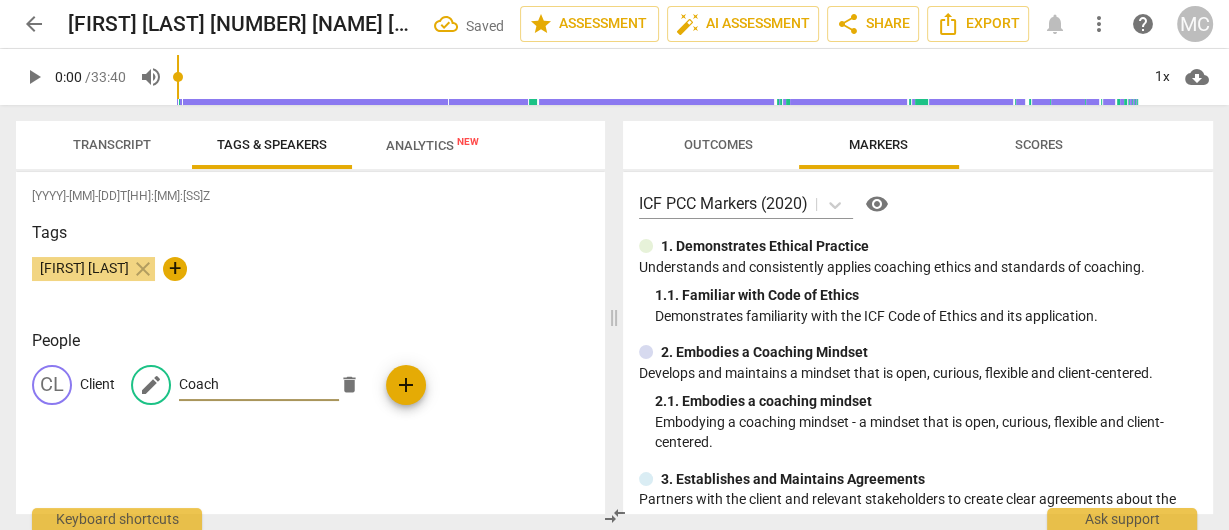 type on "Coach" 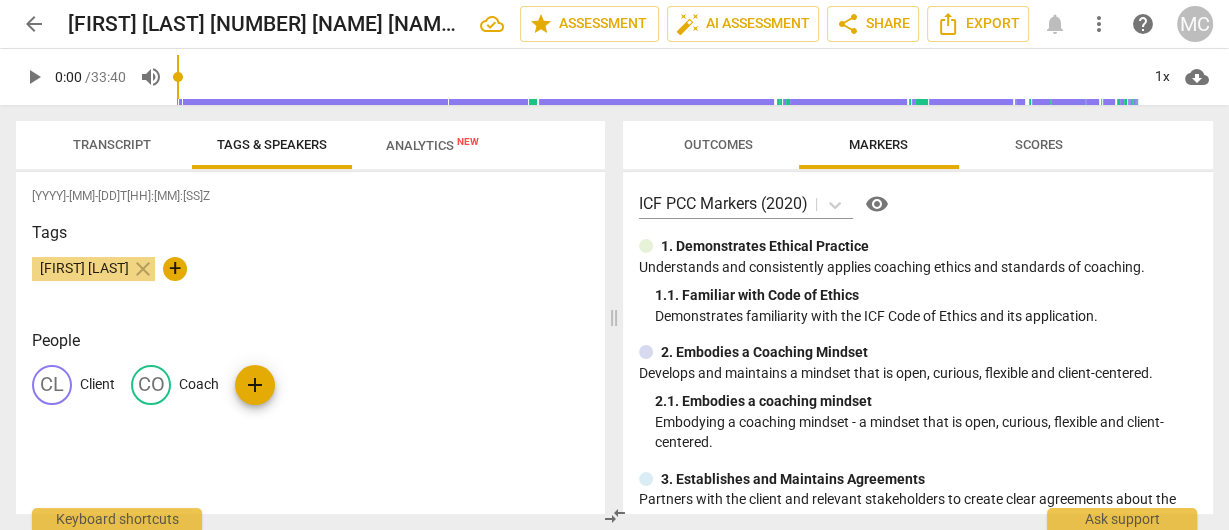 click on "Transcript" at bounding box center (112, 145) 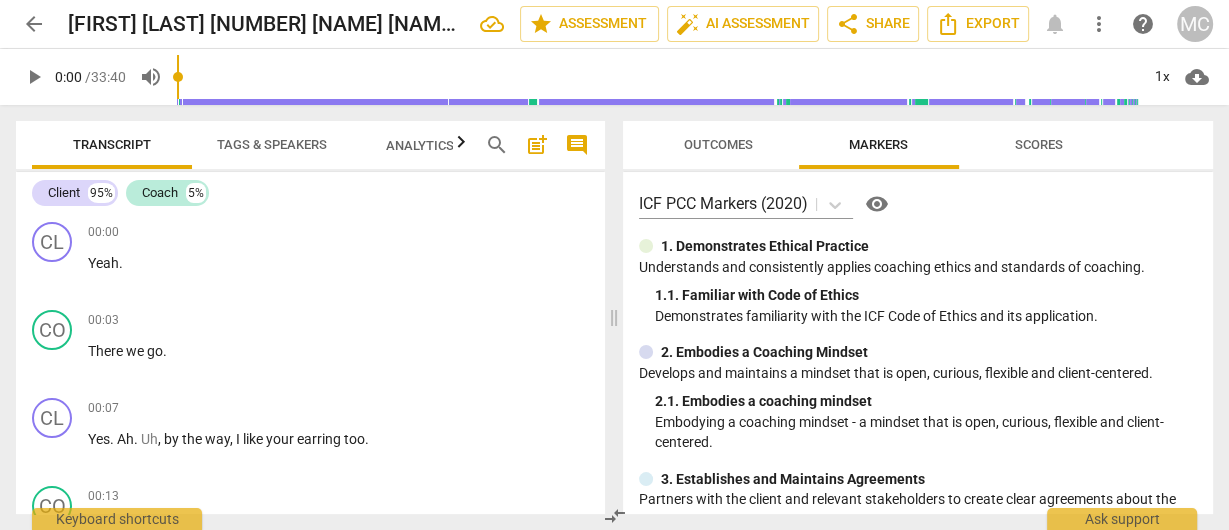 type 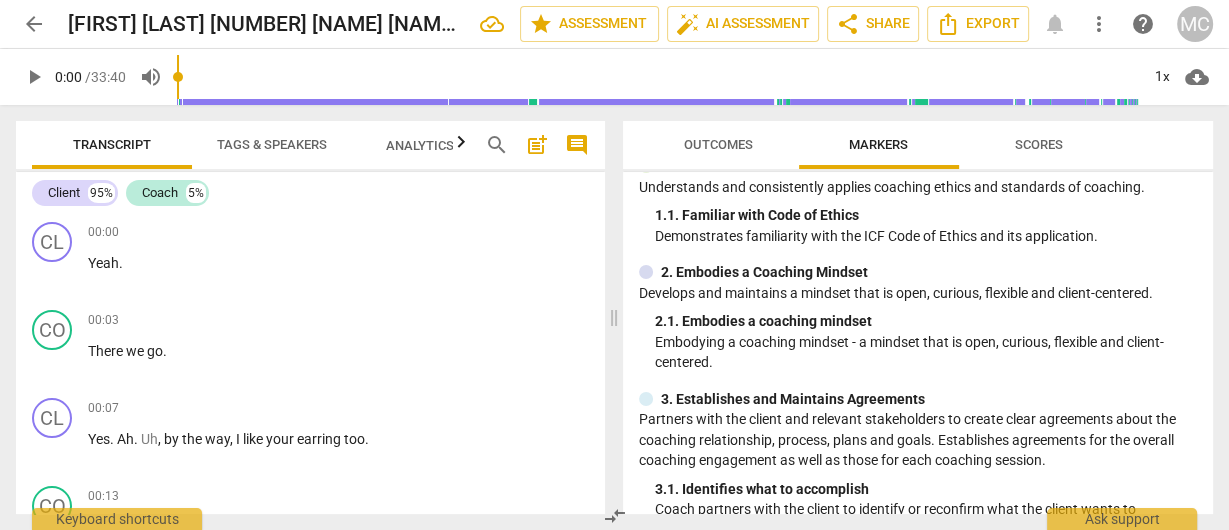 scroll, scrollTop: 0, scrollLeft: 0, axis: both 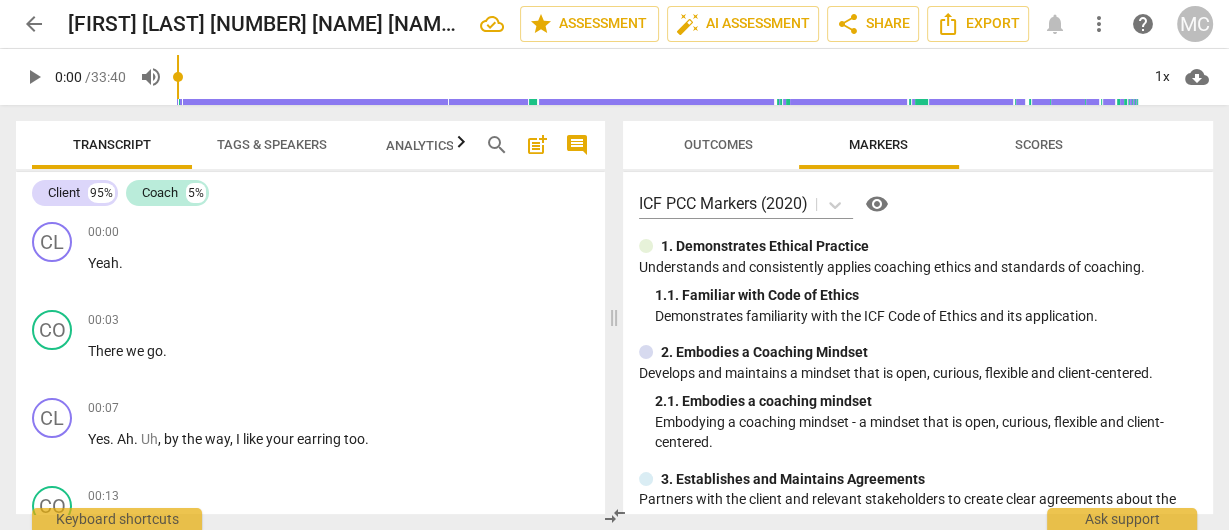 click on "cloud_download" at bounding box center [1197, 77] 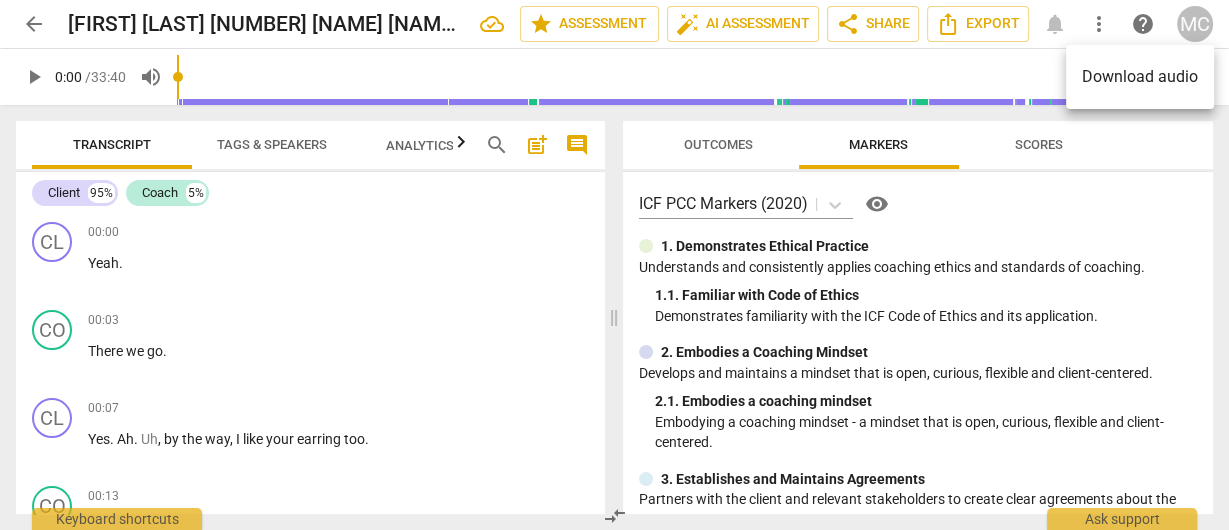 click on "Download audio" at bounding box center (1140, 77) 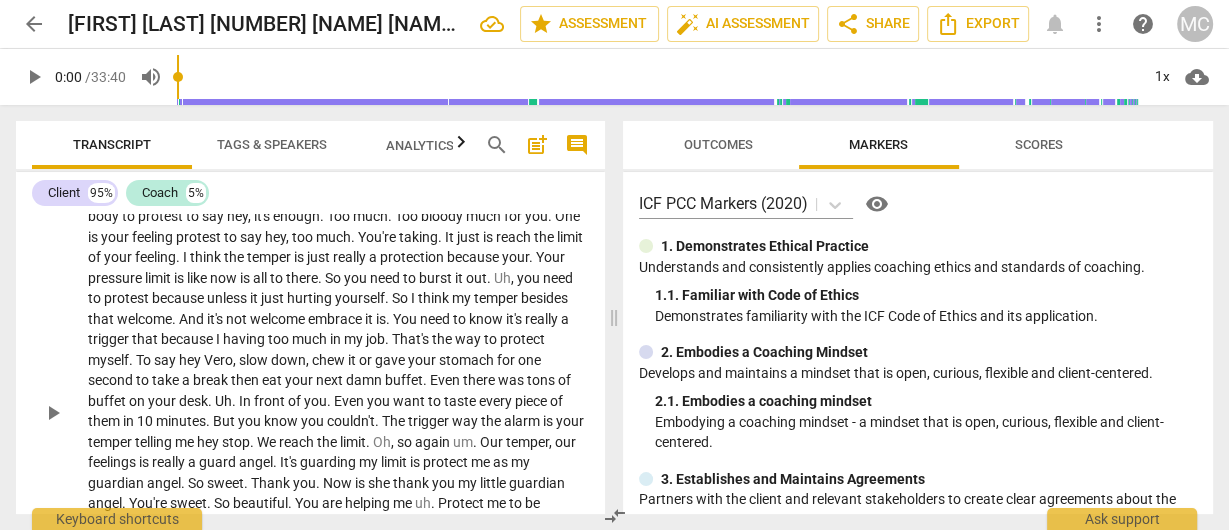 scroll, scrollTop: 2000, scrollLeft: 0, axis: vertical 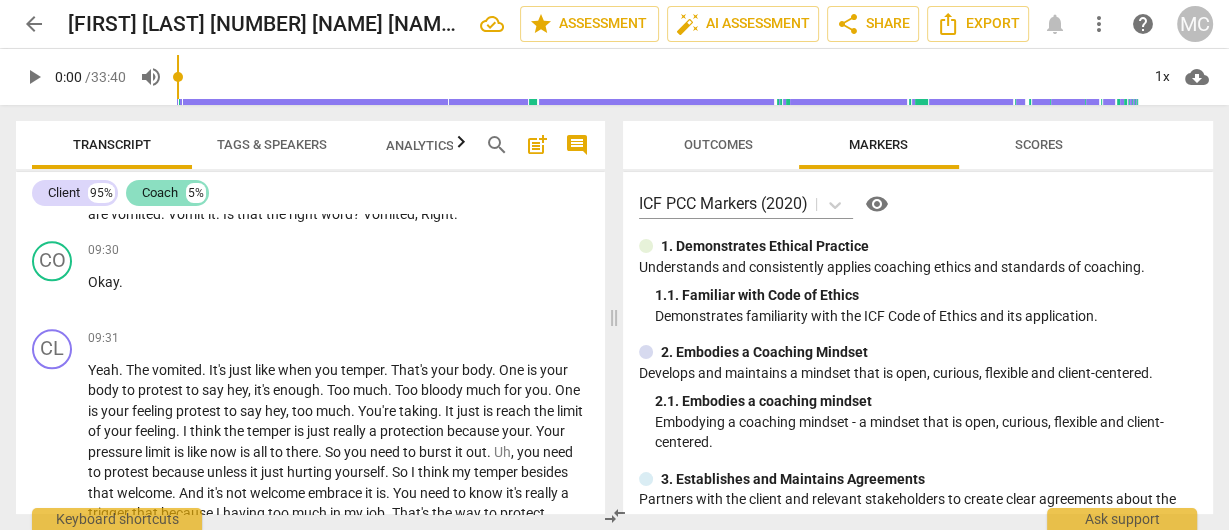 click on "Coach" at bounding box center (160, 193) 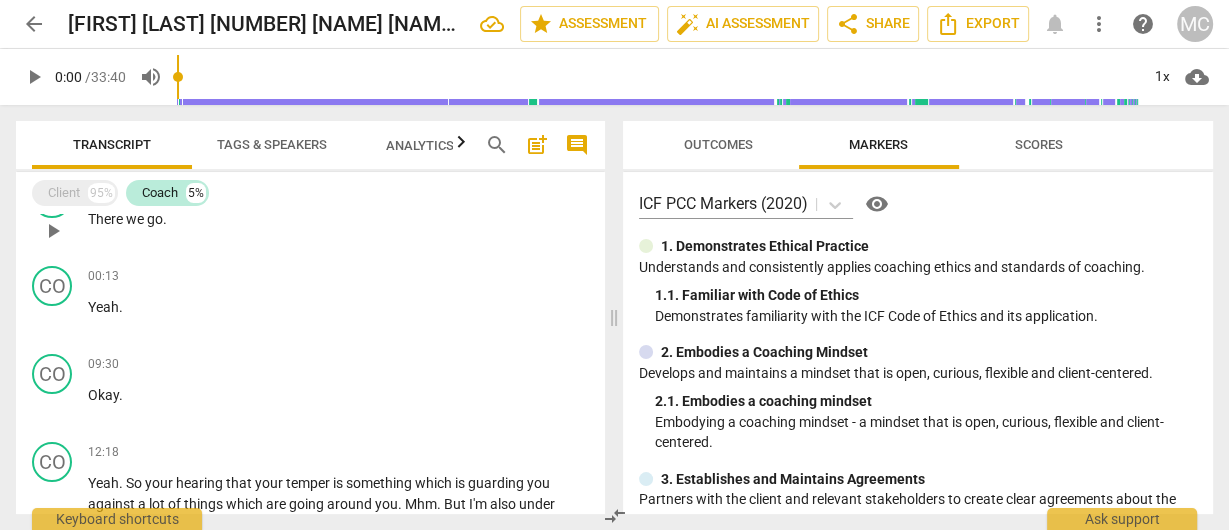 scroll, scrollTop: 0, scrollLeft: 0, axis: both 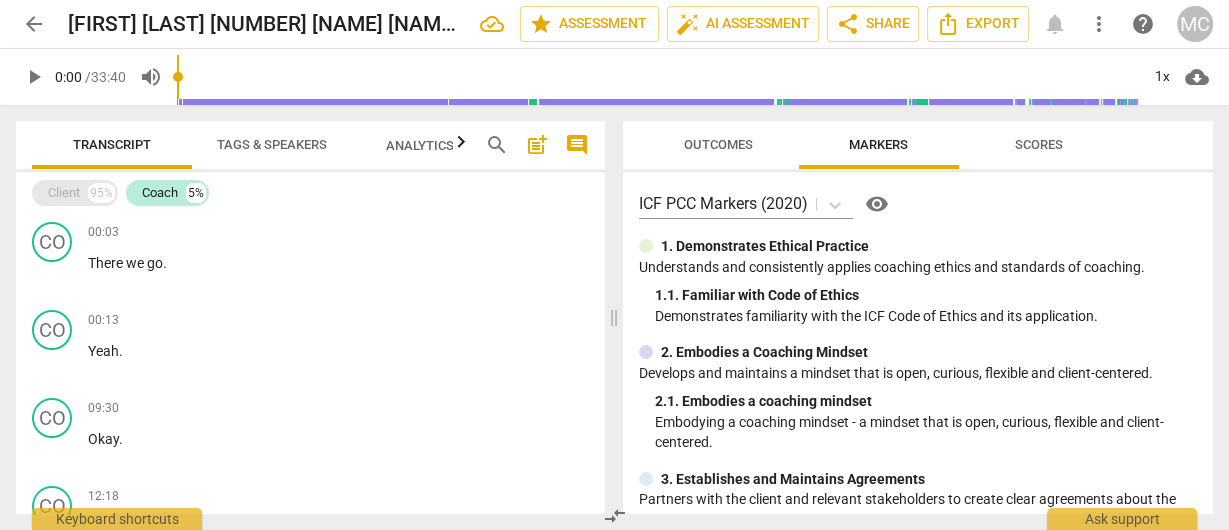 click on "Client 95%" at bounding box center [75, 193] 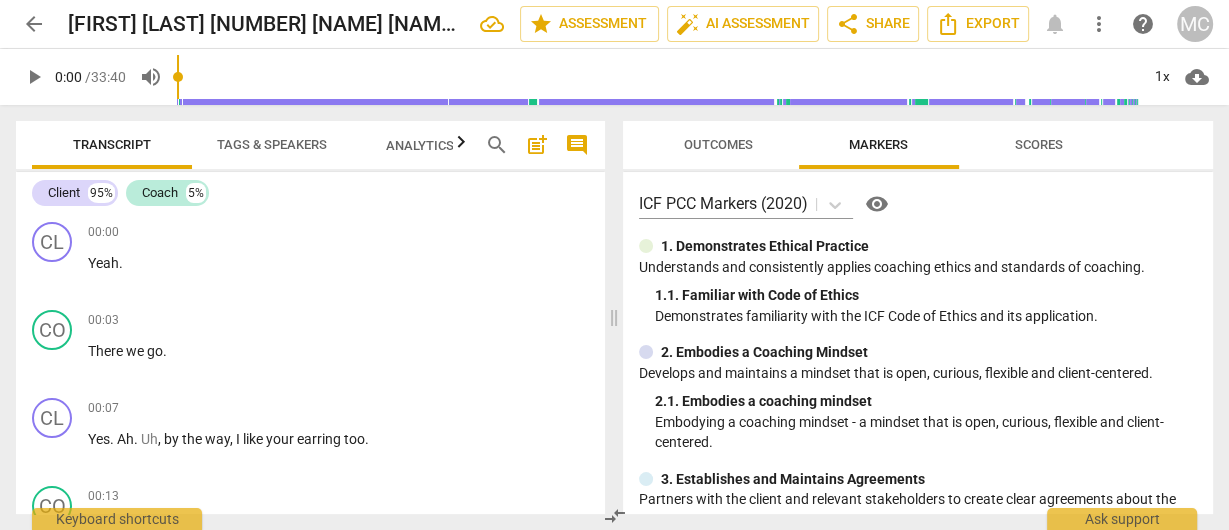 click on "play_arrow" at bounding box center [34, 77] 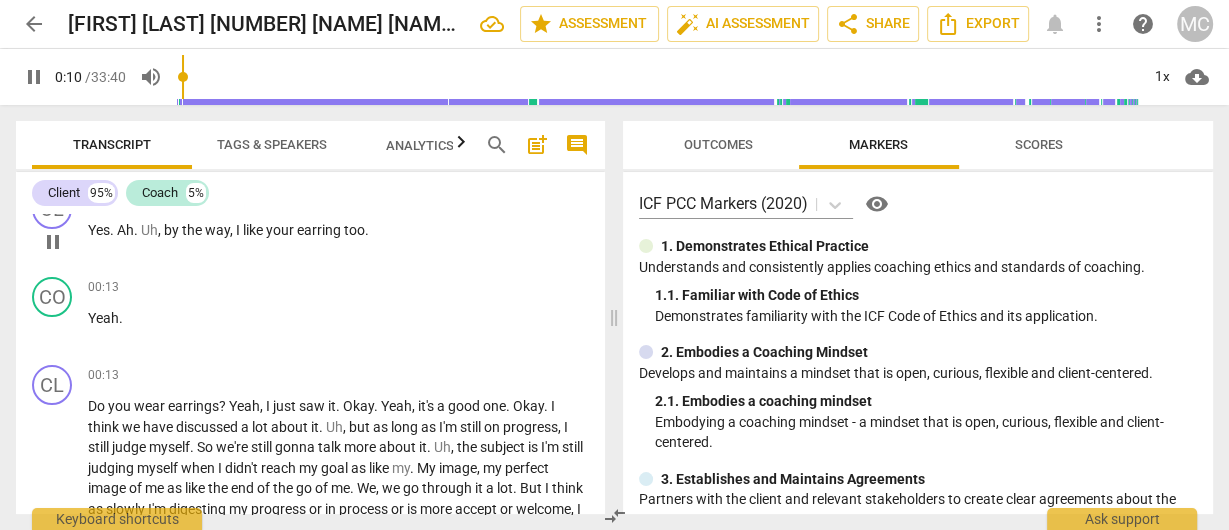 scroll, scrollTop: 240, scrollLeft: 0, axis: vertical 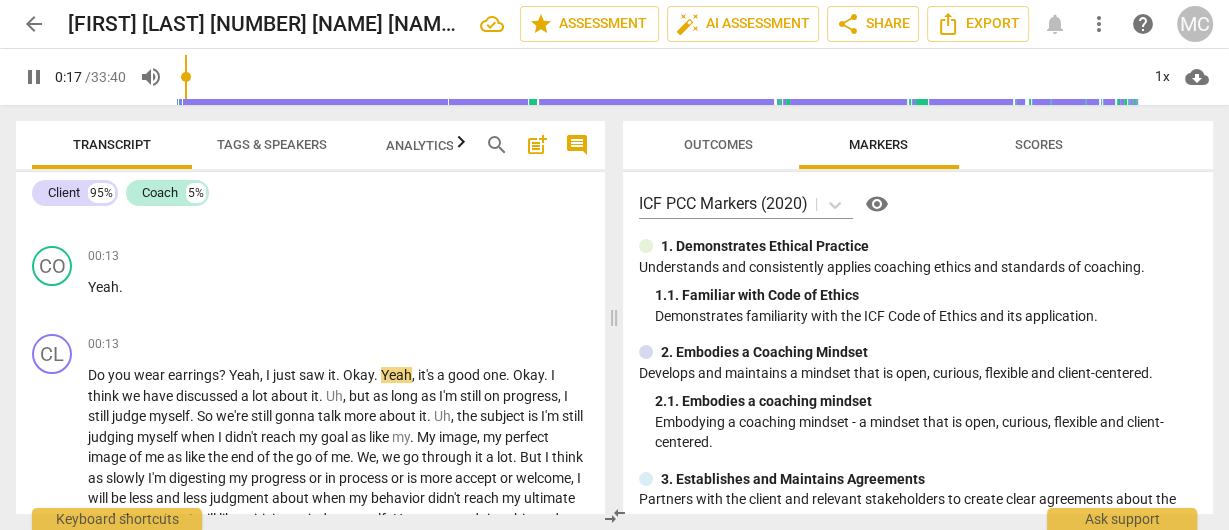 click on "pause [TIME] / [TIME] volume_up 1x cloud_download" at bounding box center (614, 77) 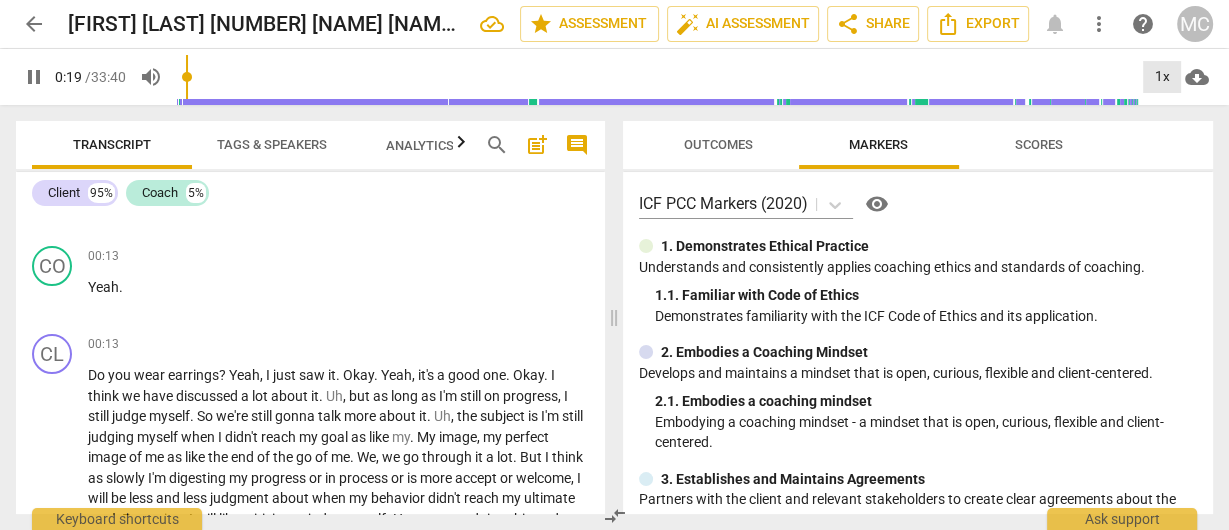 click on "1x" at bounding box center (1162, 77) 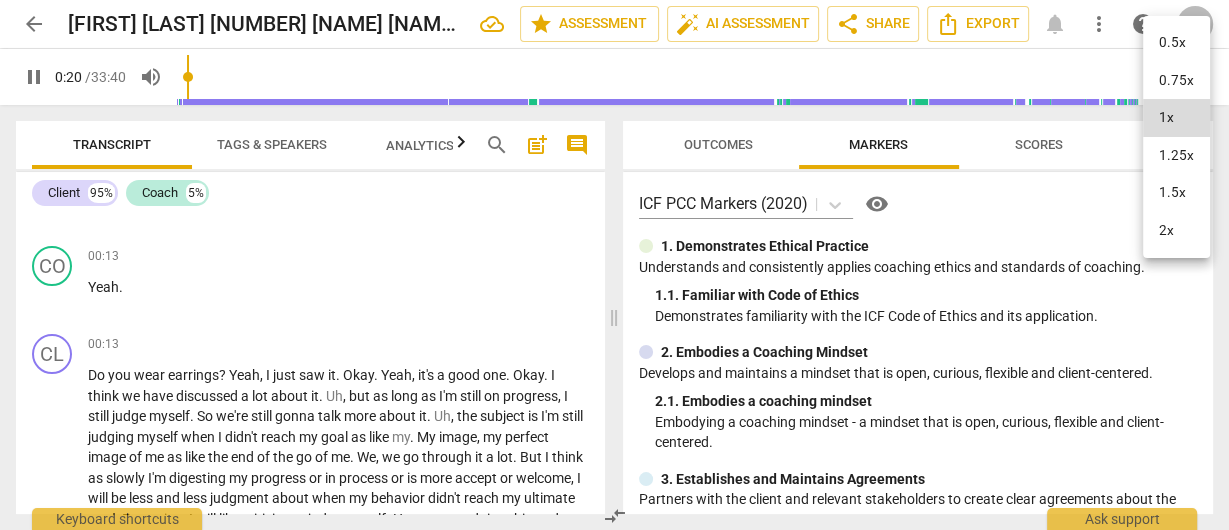 click on "1.25x" at bounding box center [1176, 156] 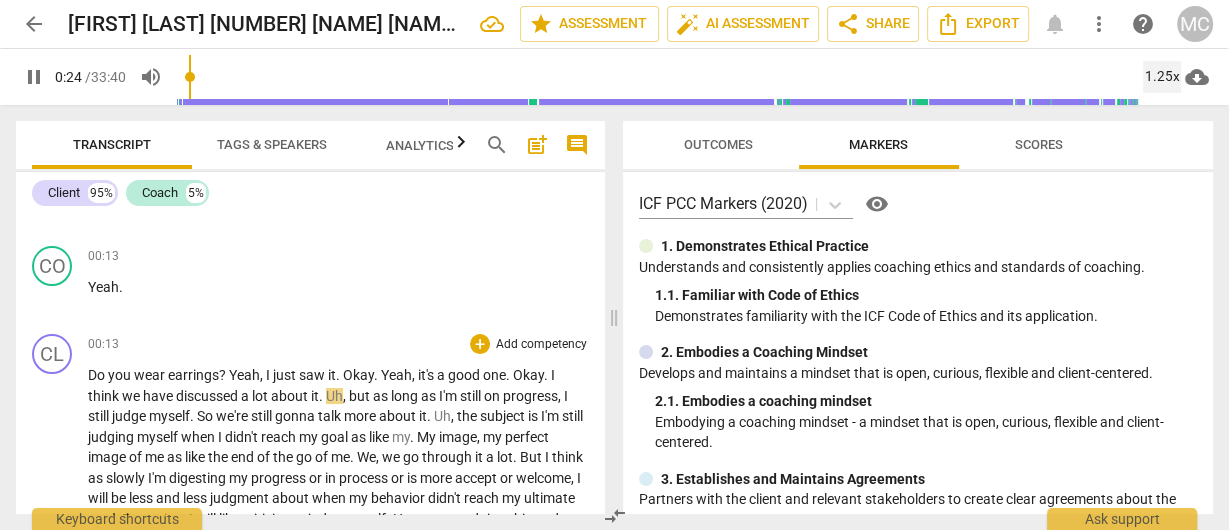scroll, scrollTop: 320, scrollLeft: 0, axis: vertical 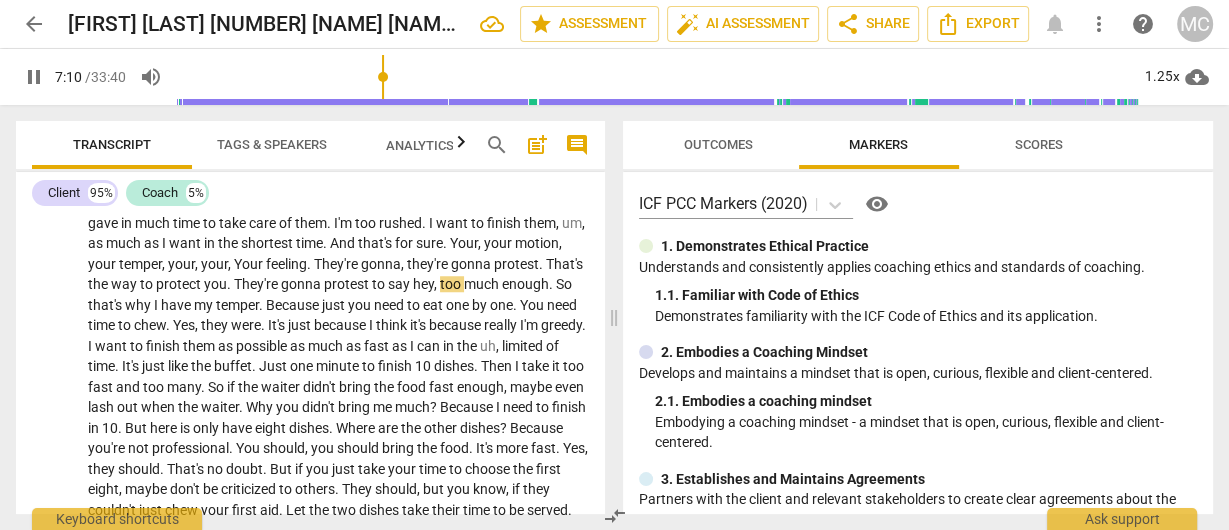 click on "pause" at bounding box center [34, 77] 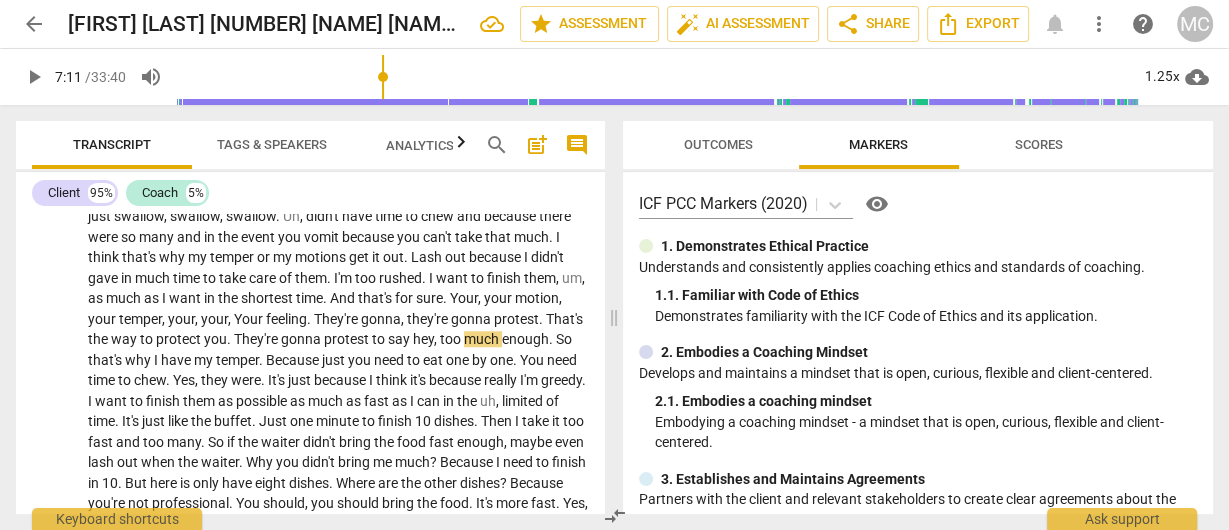 scroll, scrollTop: 1440, scrollLeft: 0, axis: vertical 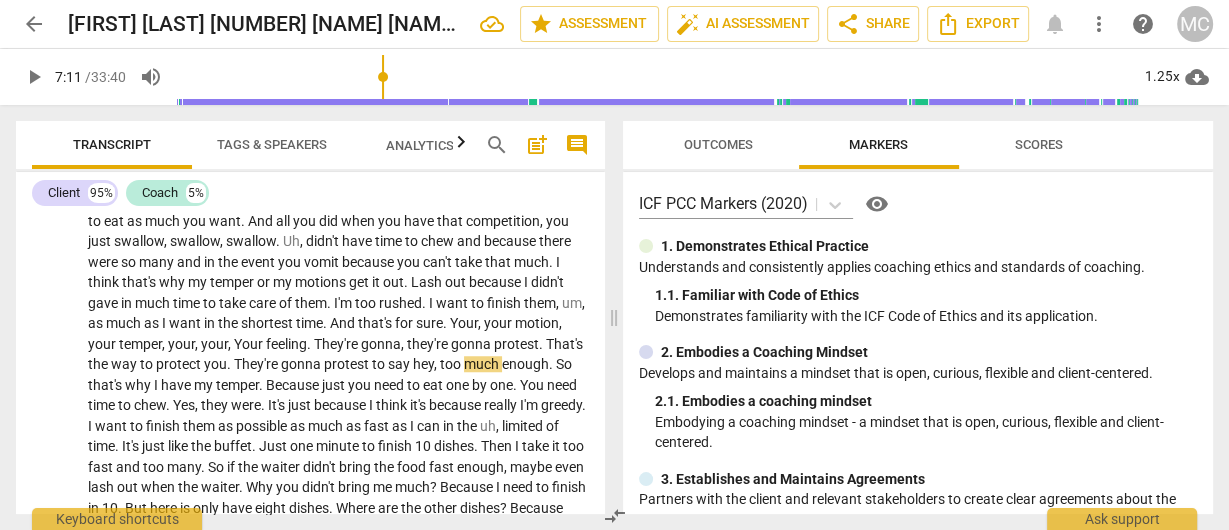 click on "play_arrow" at bounding box center [34, 77] 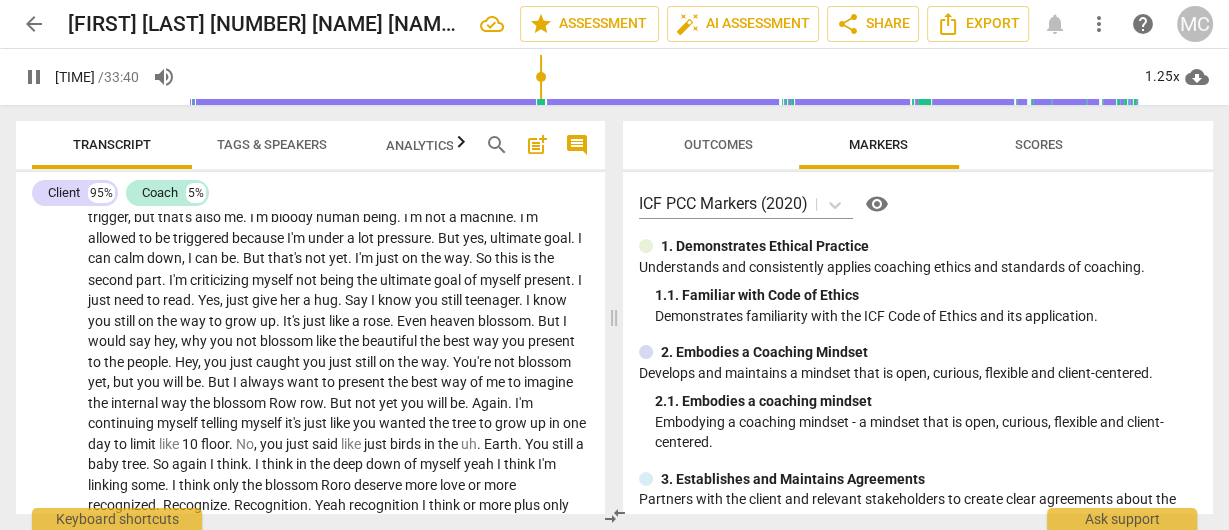 scroll, scrollTop: 2605, scrollLeft: 0, axis: vertical 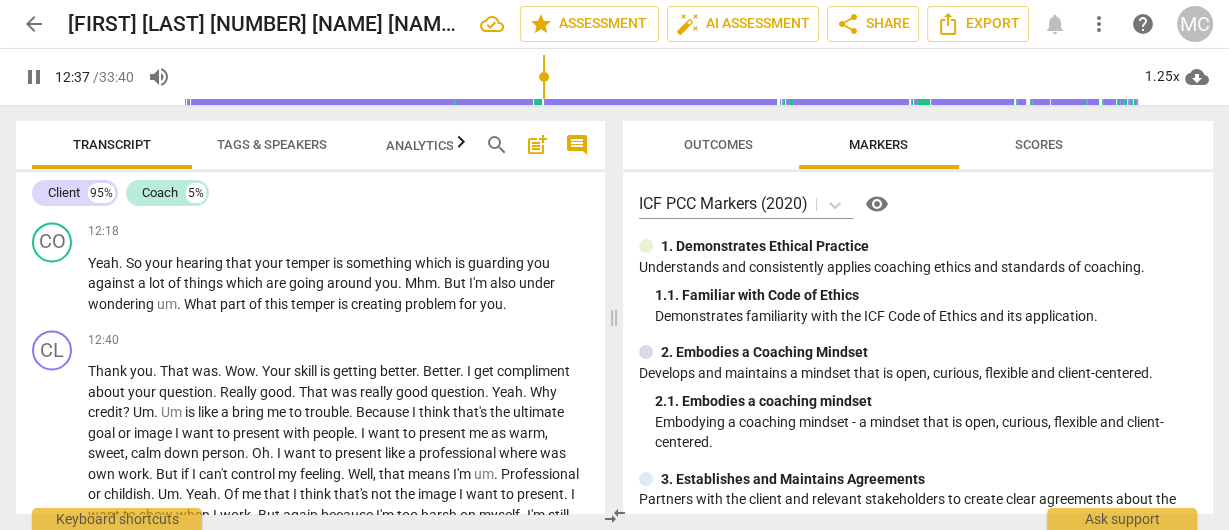 click on "pause" at bounding box center [34, 77] 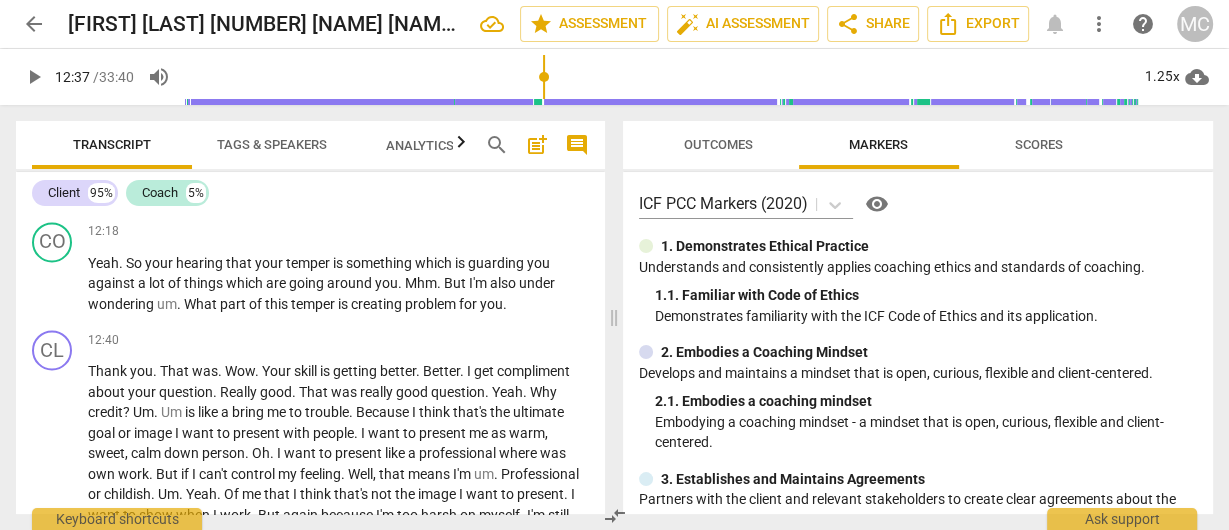type on "757" 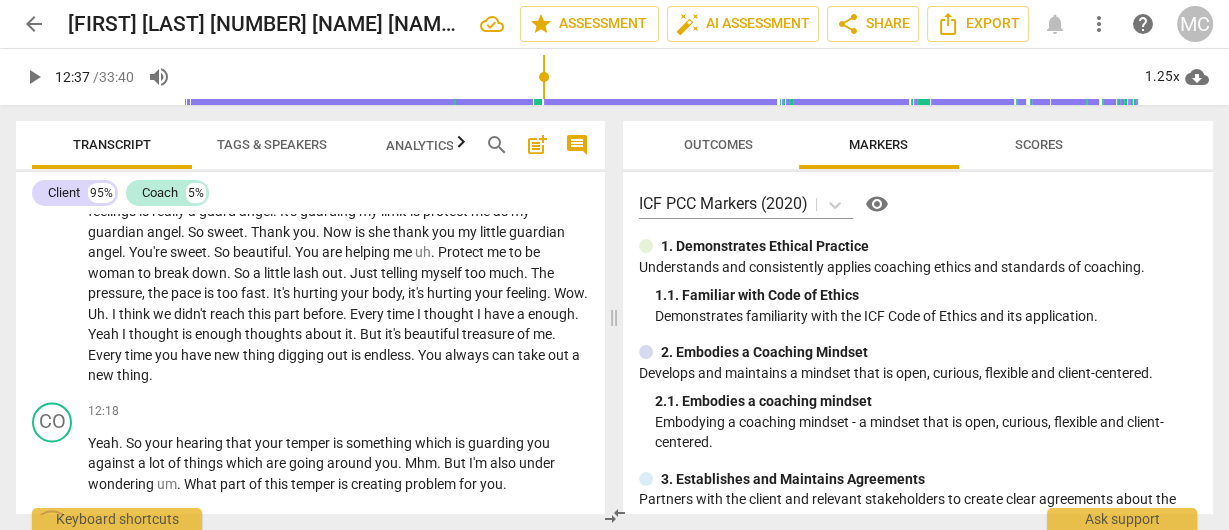 scroll, scrollTop: 2445, scrollLeft: 0, axis: vertical 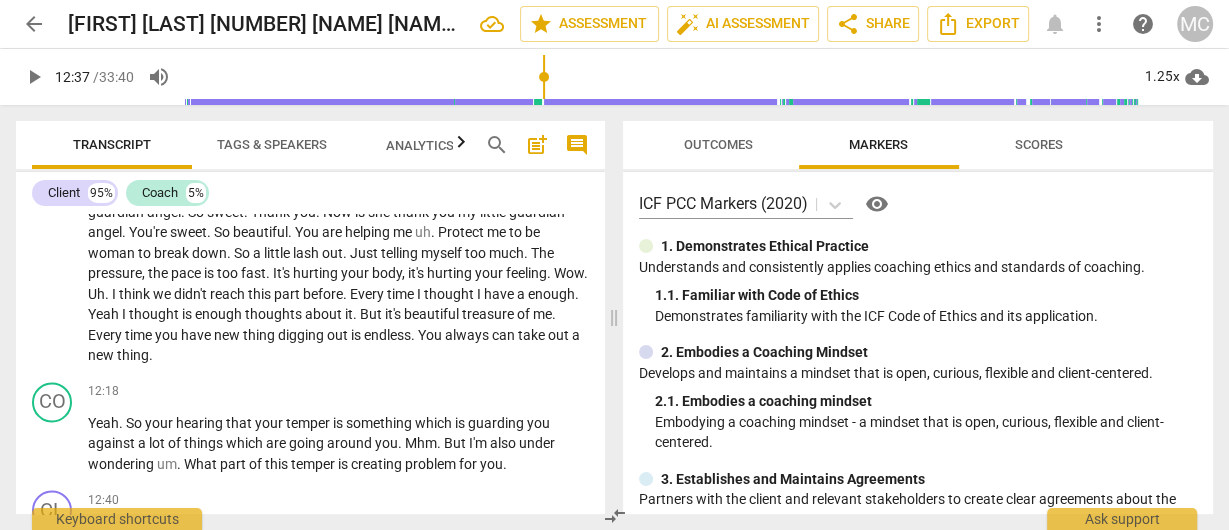 drag, startPoint x: 490, startPoint y: 394, endPoint x: 940, endPoint y: 484, distance: 458.91174 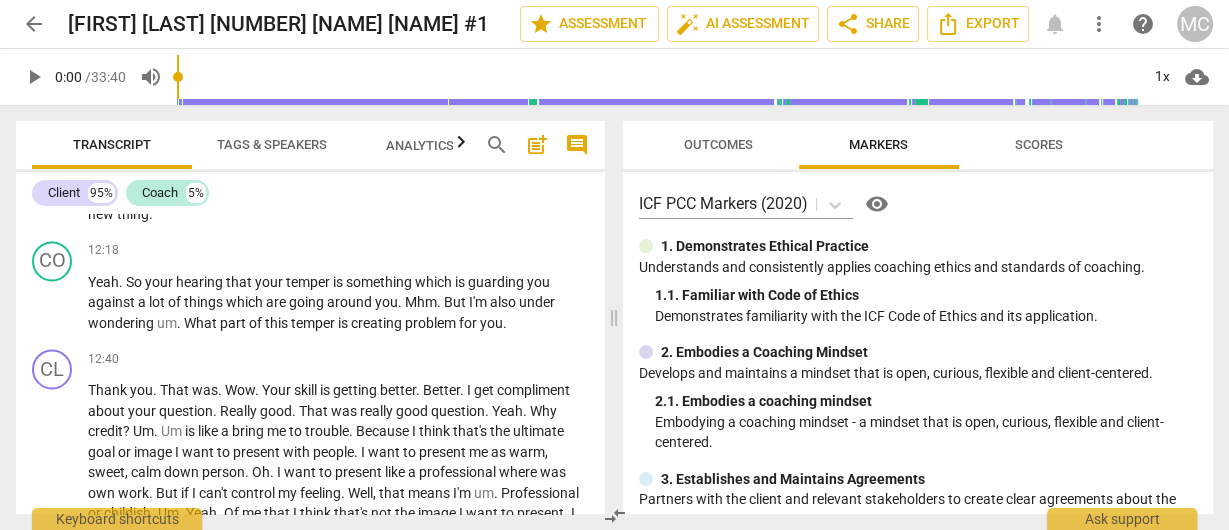 scroll, scrollTop: 2640, scrollLeft: 0, axis: vertical 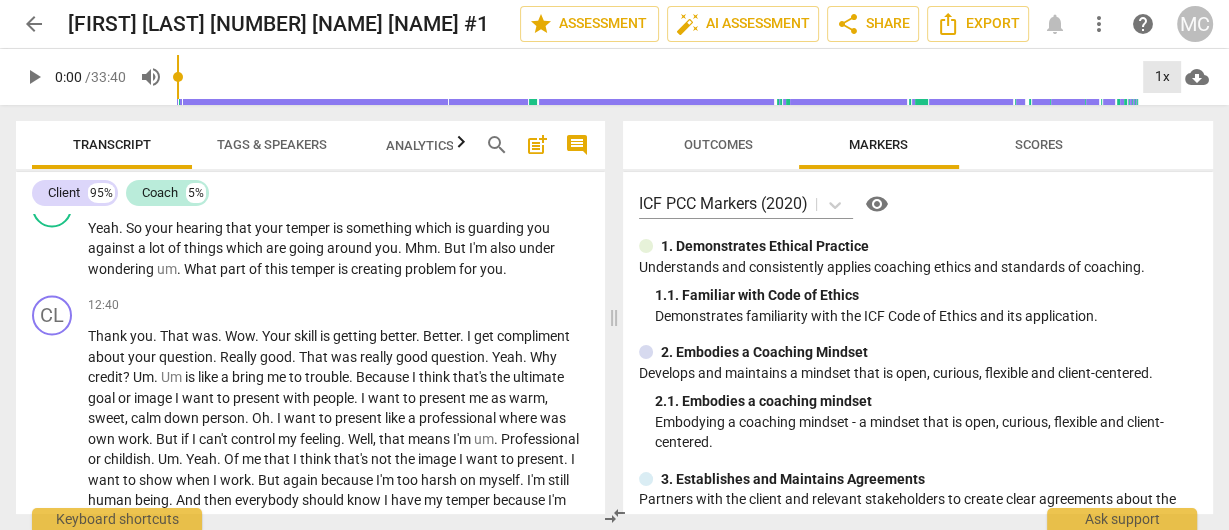 click on "1x" at bounding box center (1162, 77) 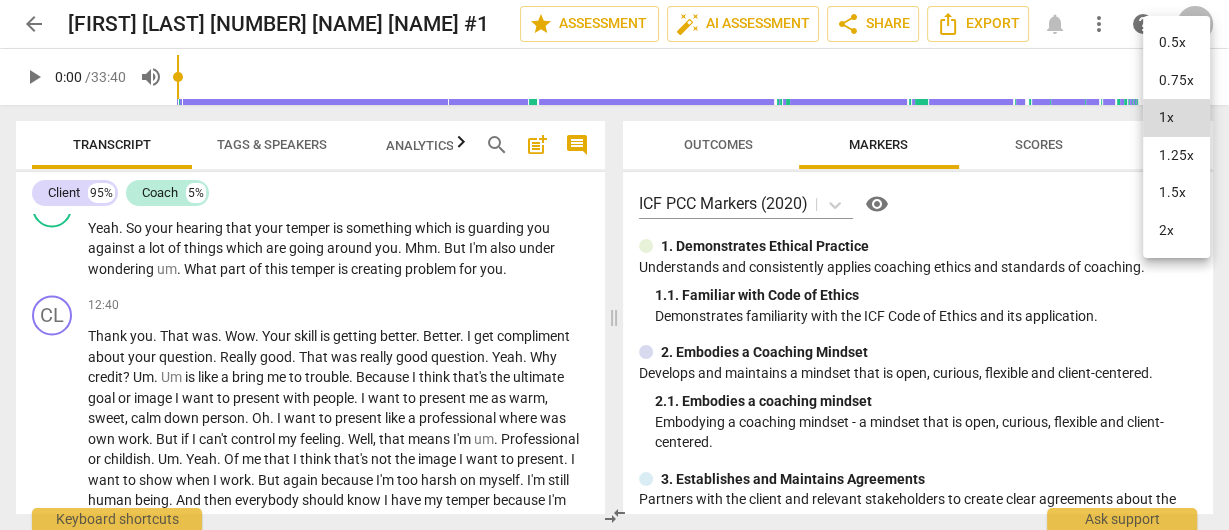 click on "1.25x" at bounding box center (1176, 156) 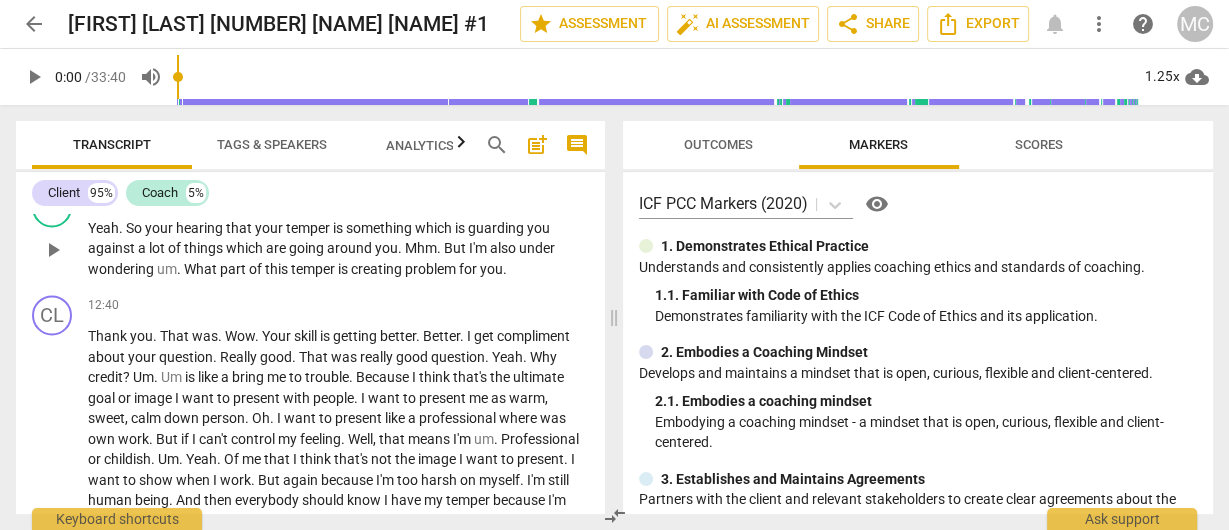 click on "What" at bounding box center [202, 269] 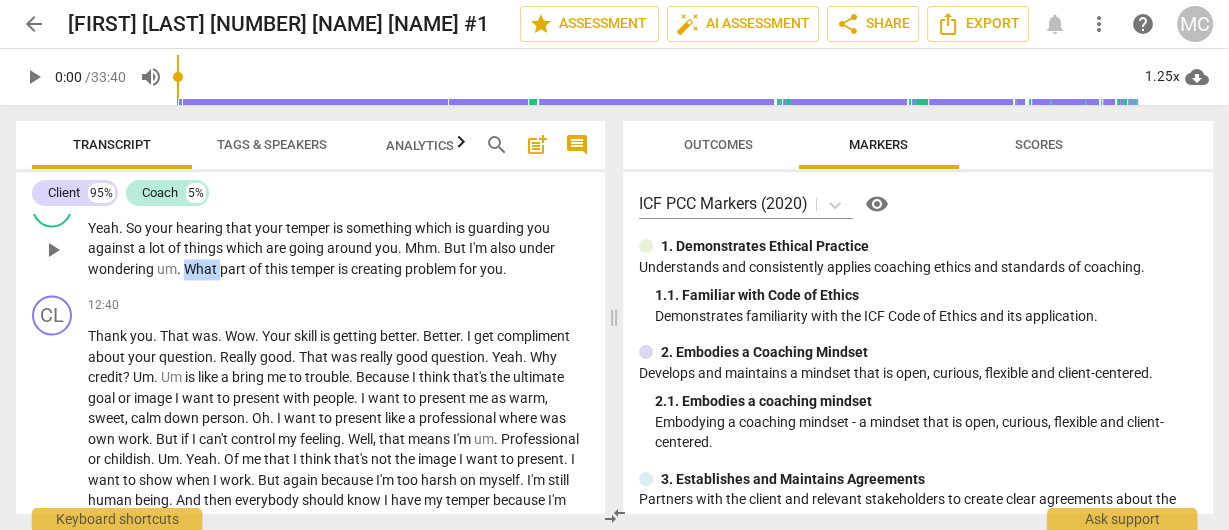 click on "What" at bounding box center [202, 269] 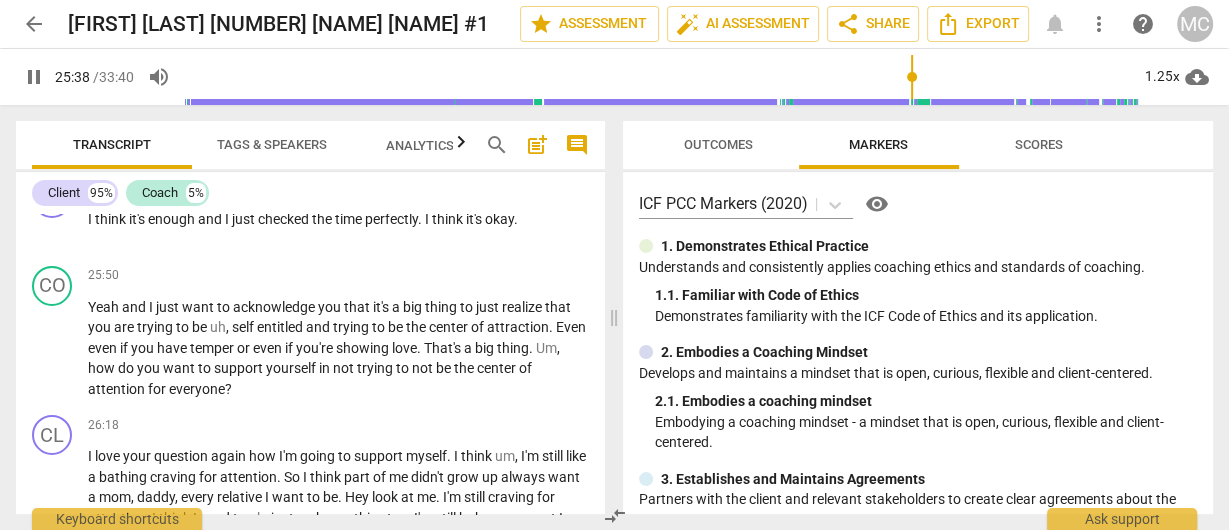 scroll, scrollTop: 5452, scrollLeft: 0, axis: vertical 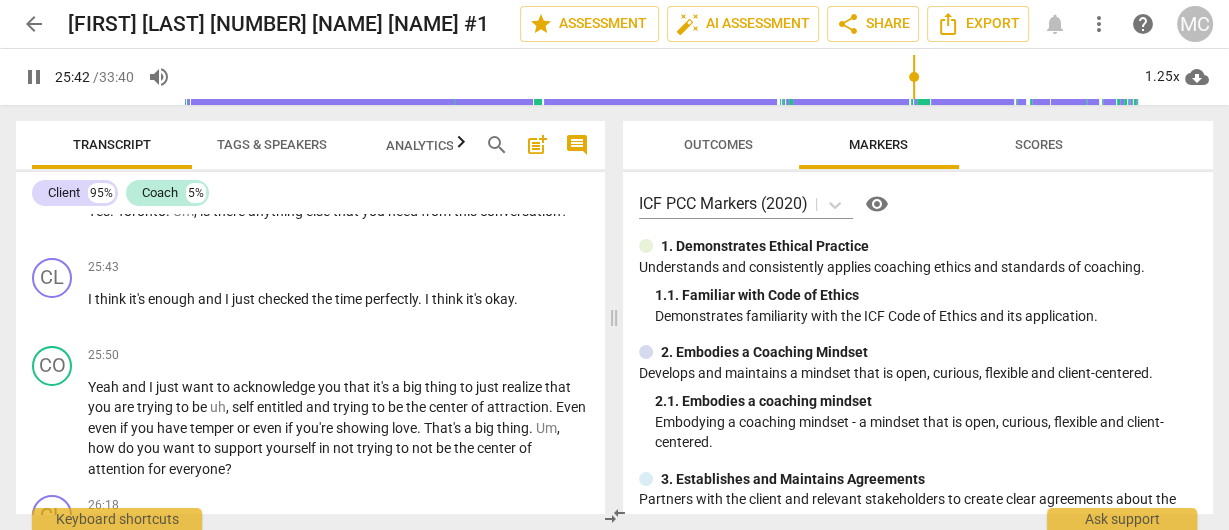 click on "pause" at bounding box center (34, 77) 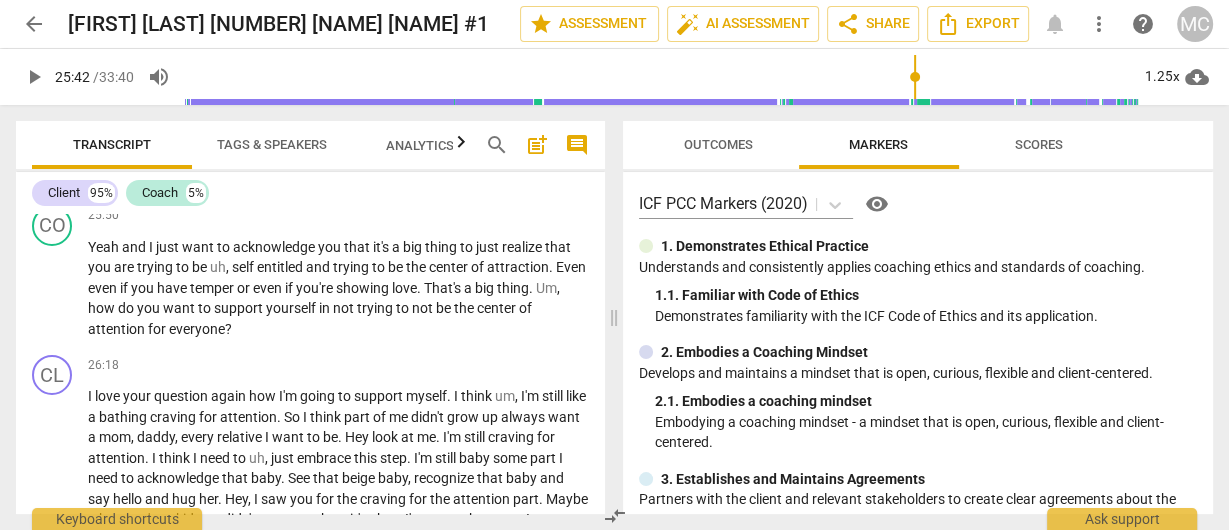 scroll, scrollTop: 5612, scrollLeft: 0, axis: vertical 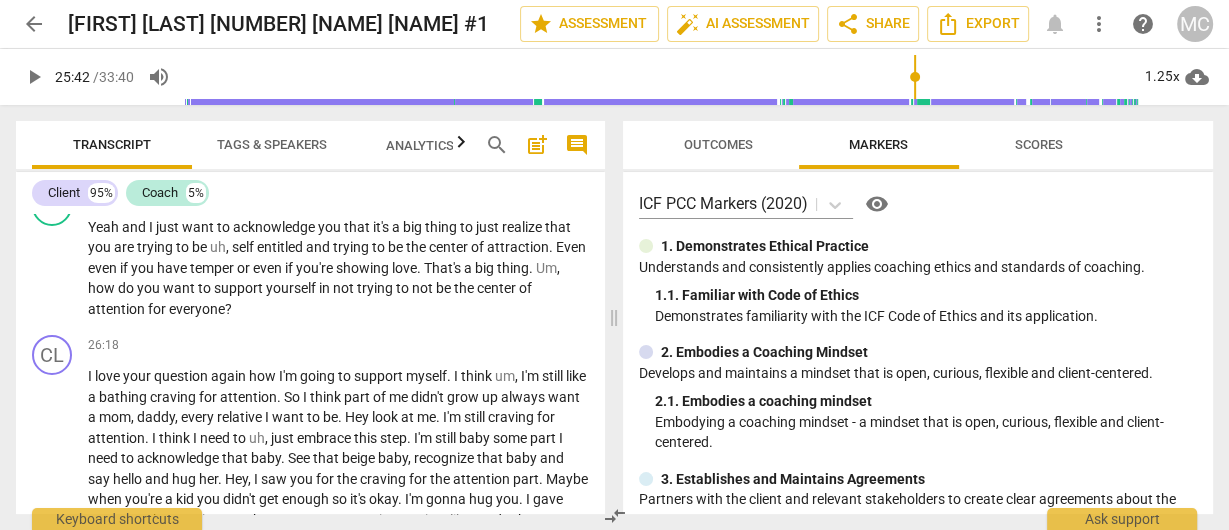 click on "play_arrow" at bounding box center [34, 77] 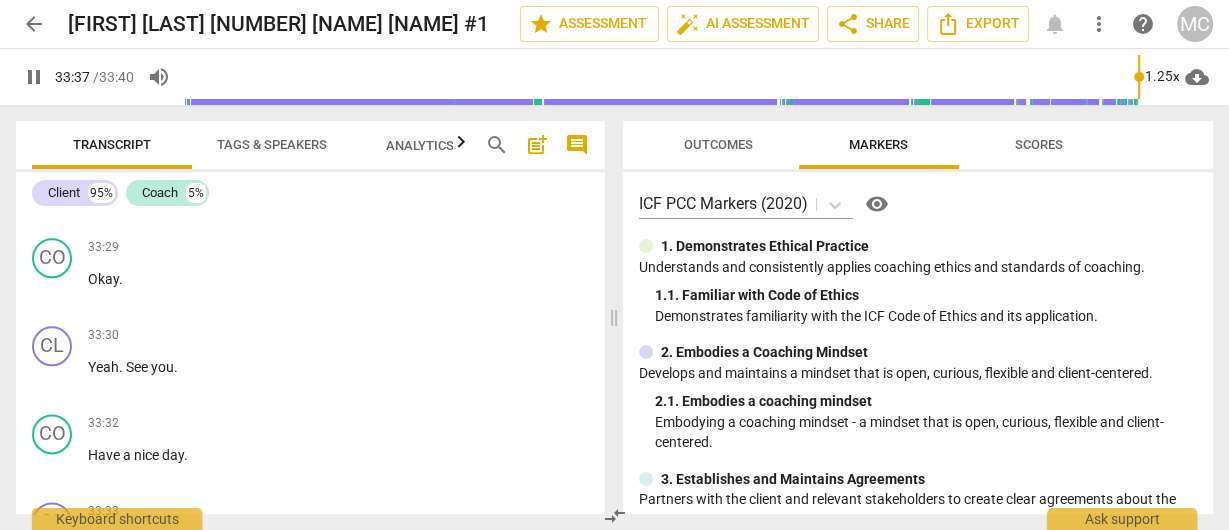 scroll, scrollTop: 8610, scrollLeft: 0, axis: vertical 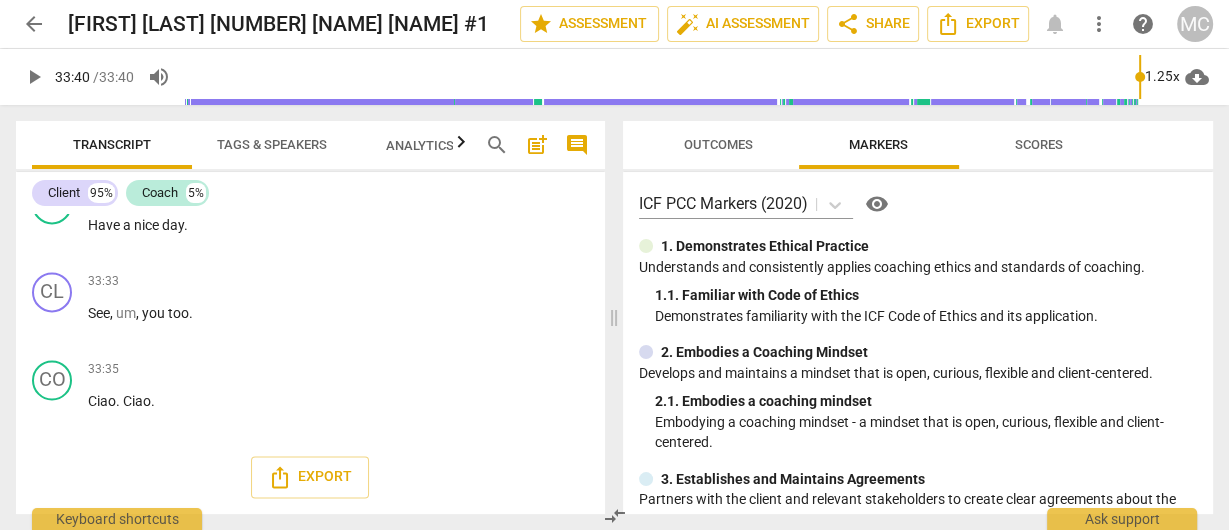 type on "2020" 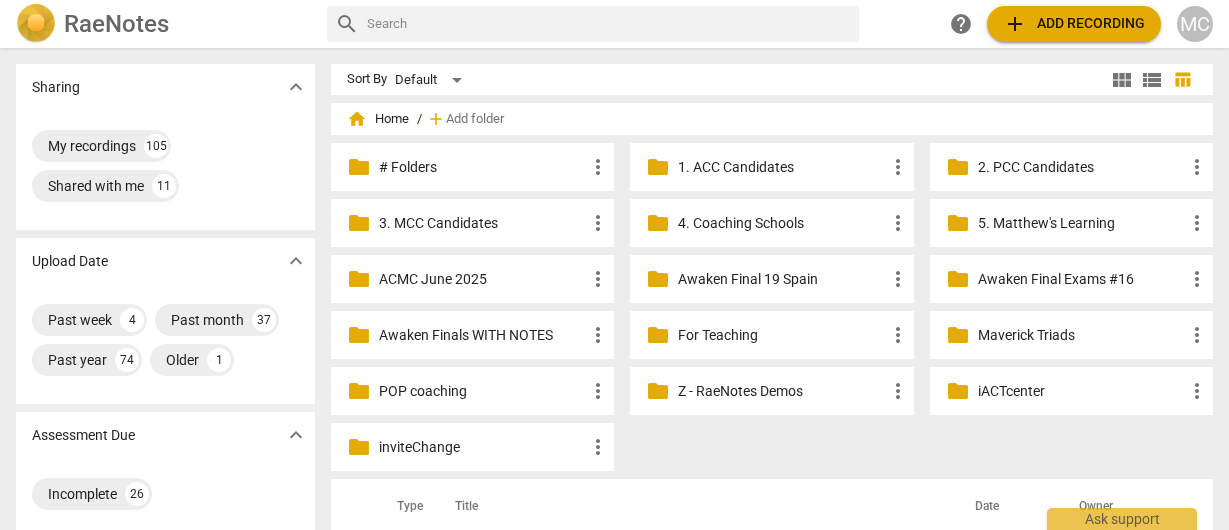 scroll, scrollTop: 0, scrollLeft: 0, axis: both 